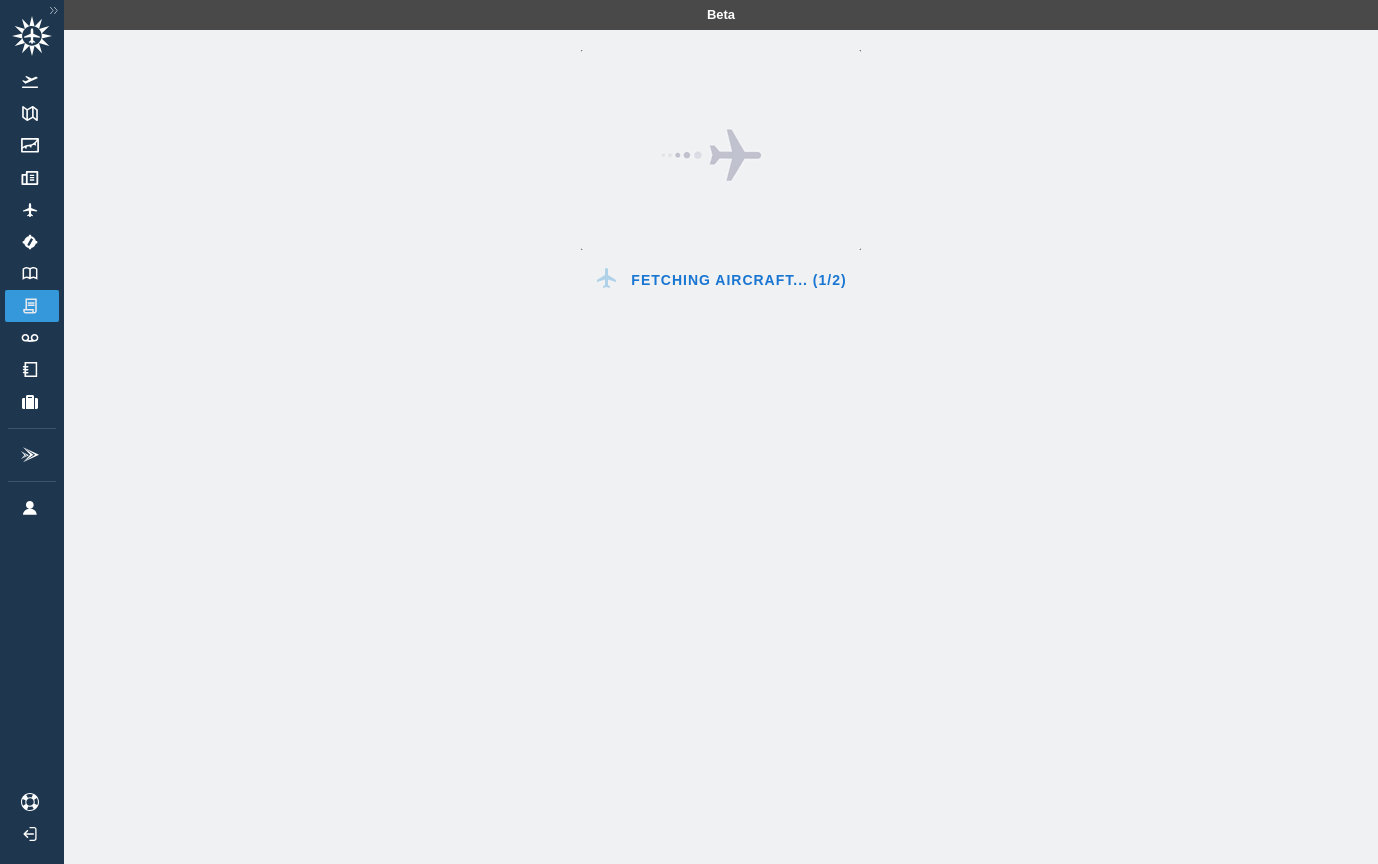 scroll, scrollTop: 0, scrollLeft: 0, axis: both 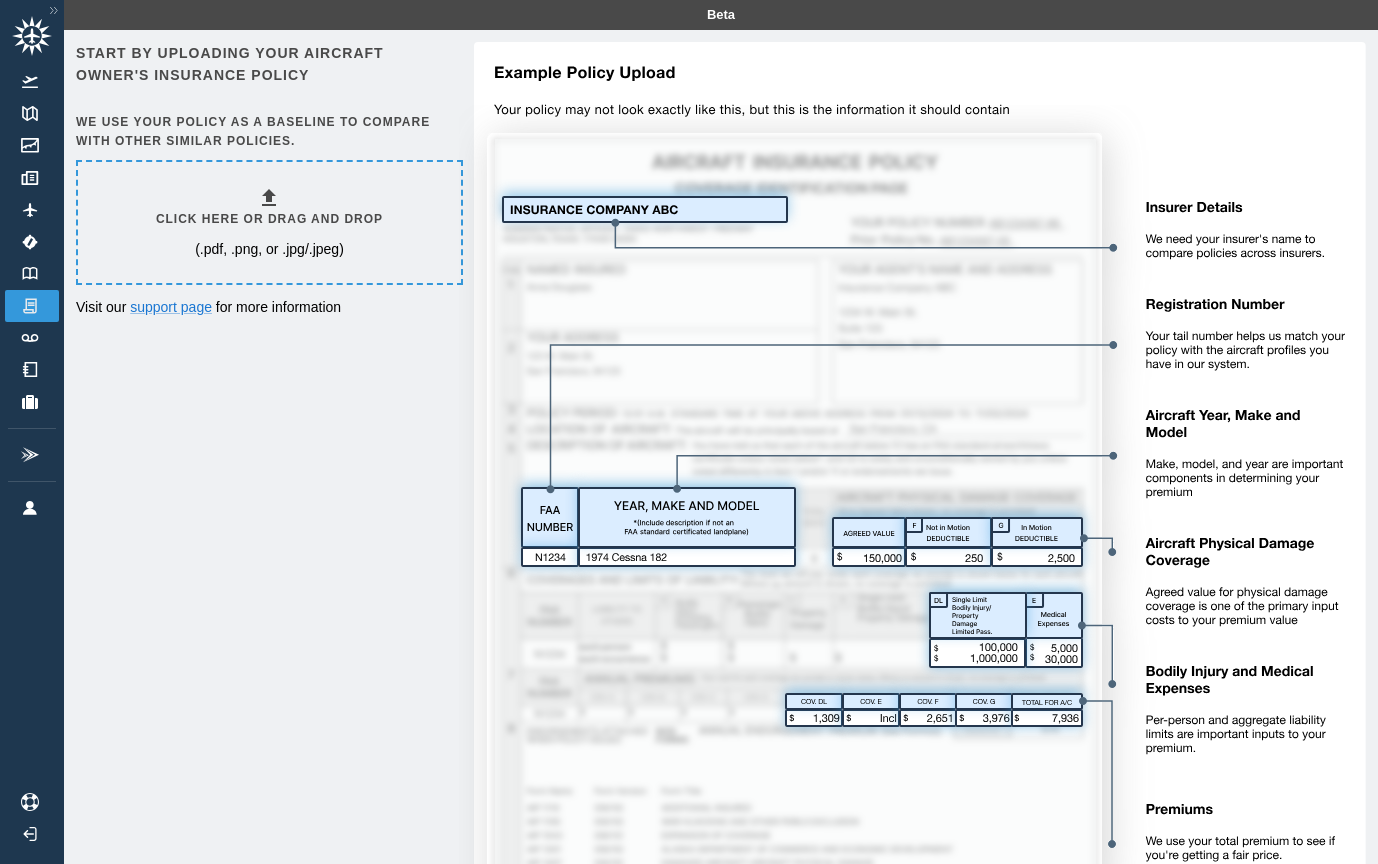 click on "Click here or drag and drop" at bounding box center [269, 219] 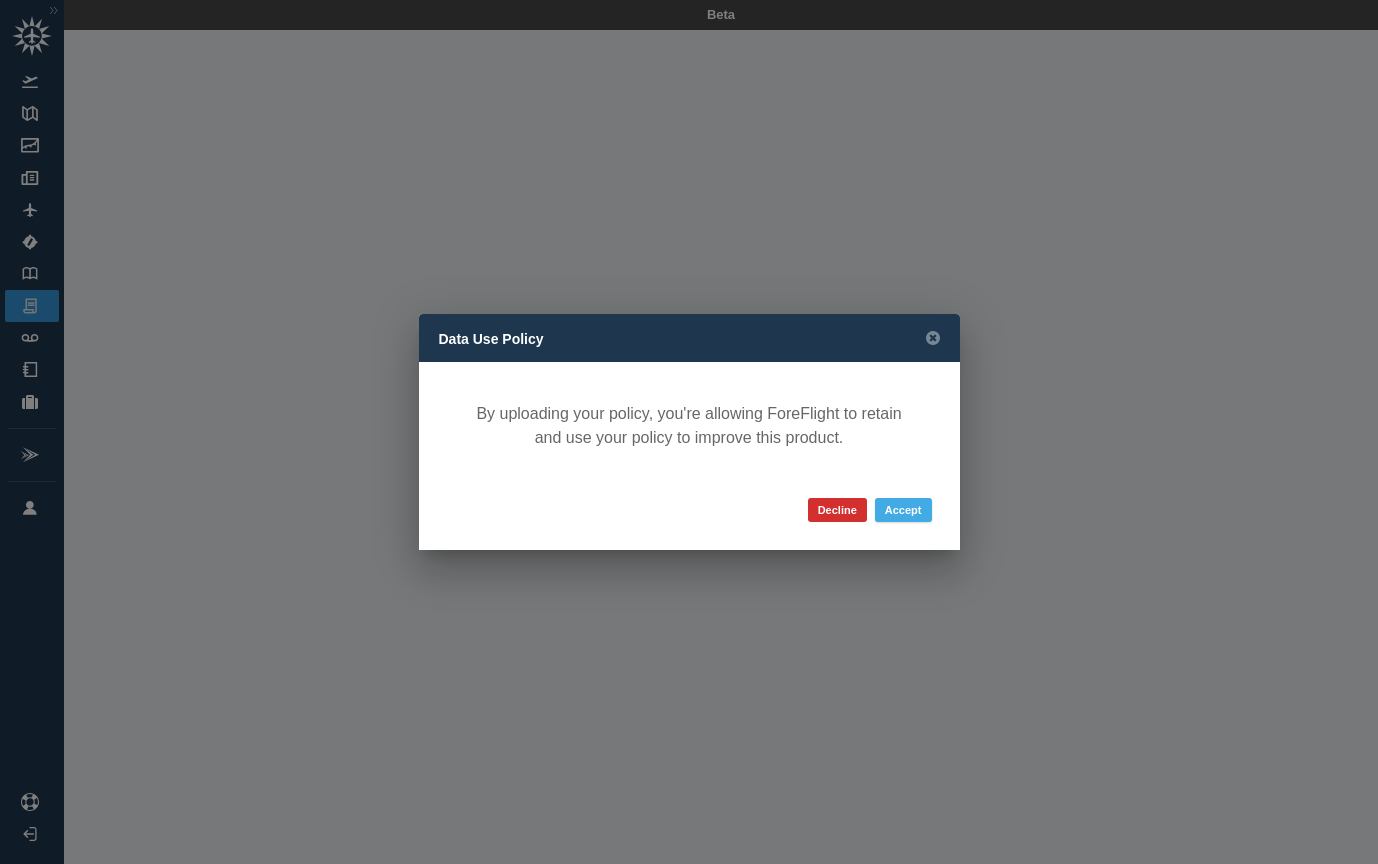 click on "Accept" at bounding box center [903, 510] 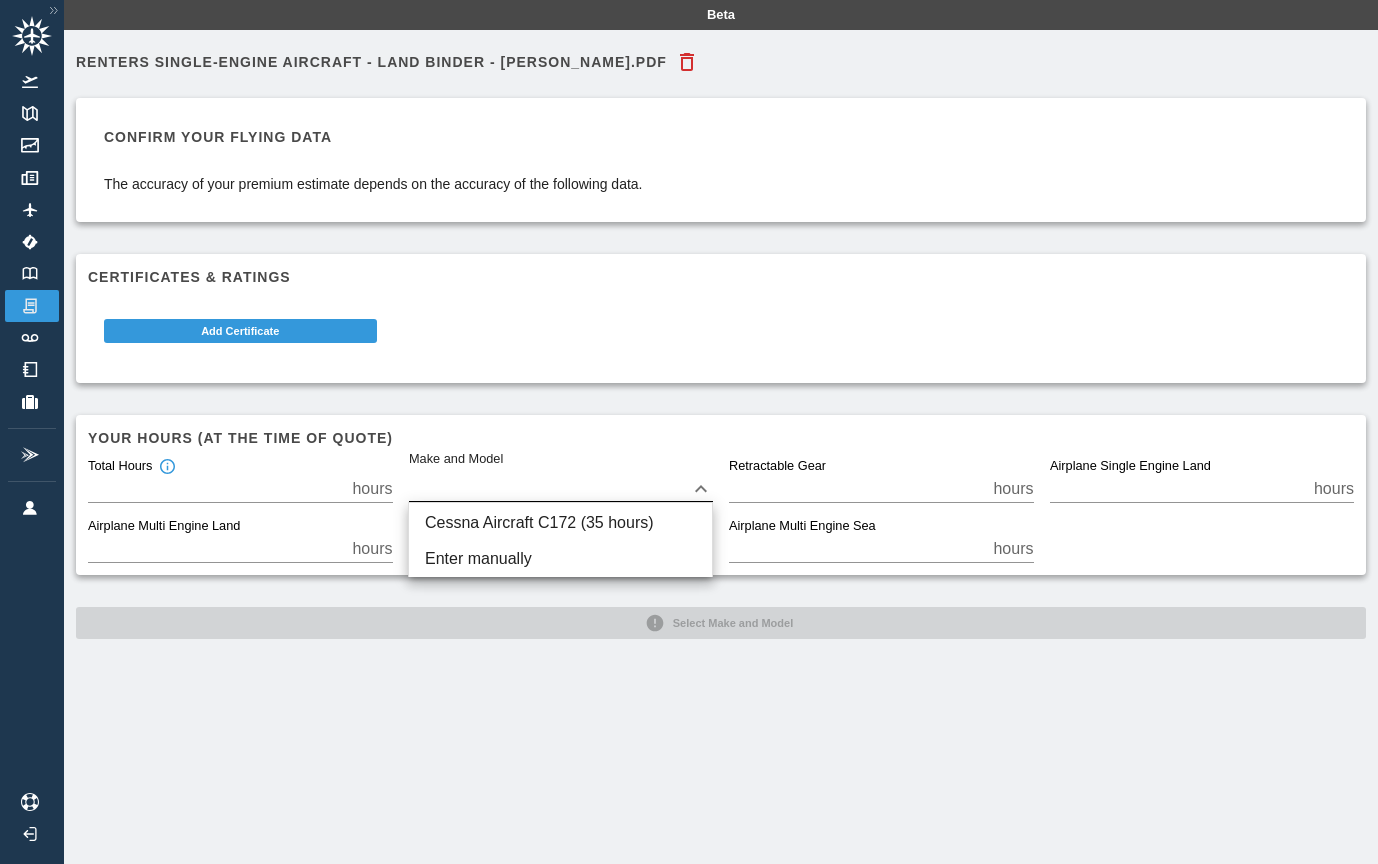 click on "Beta Renters Single-Engine Aircraft - Land Binder - [PERSON_NAME].pdf Confirm your flying data The accuracy of your premium estimate depends on the accuracy of the following data. Certificates & Ratings Add Certificate Your hours (at the time of quote) Total Hours ** hours Make and Model ​ Retractable Gear * hours Airplane Single Engine Land ** hours Airplane Multi Engine Land * hours Airplane Single Engine Sea * hours Airplane Multi Engine Sea * hours Select Make and Model
Cessna Aircraft C172 (35 hours) Enter manually" at bounding box center (689, 432) 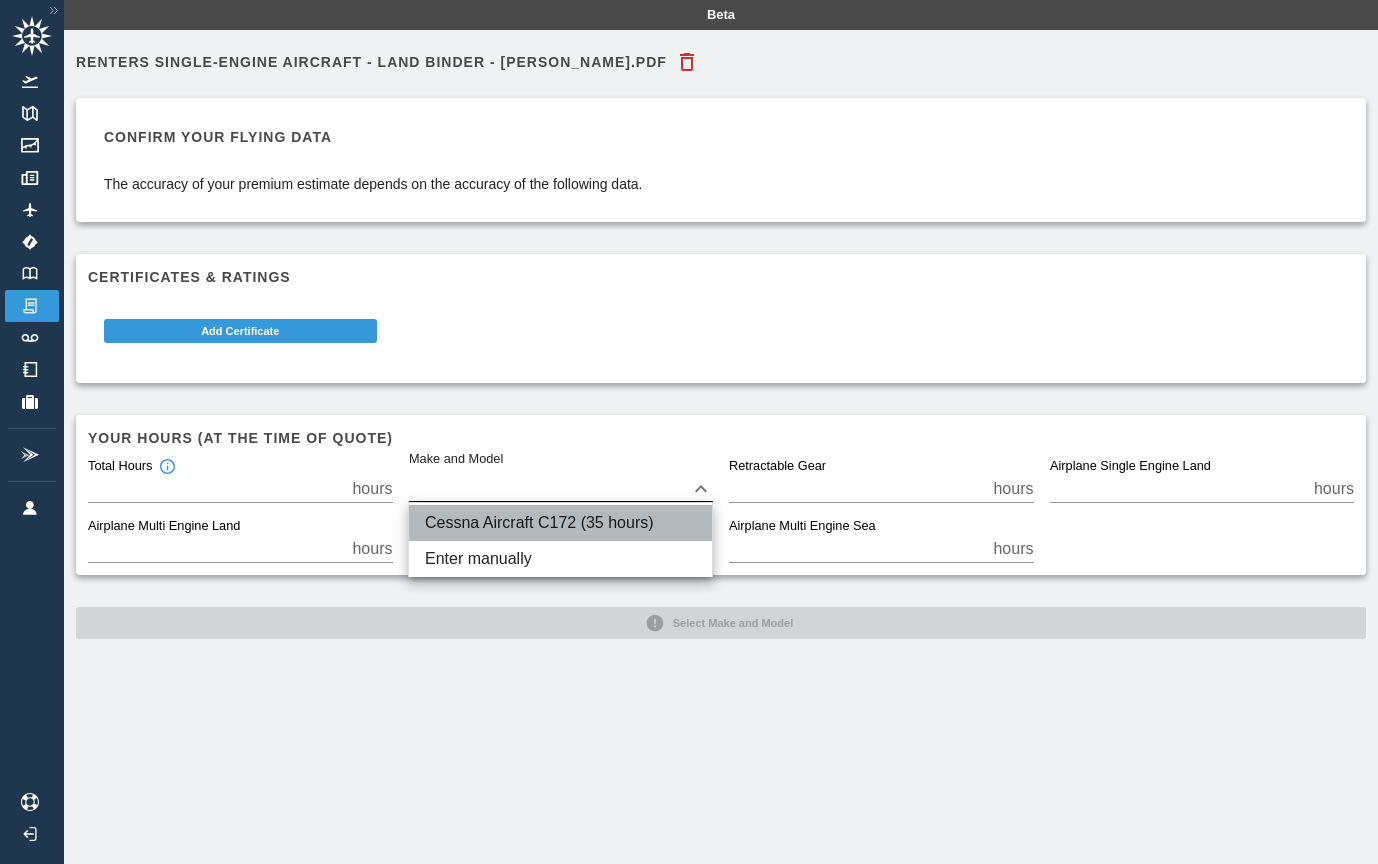 click on "Cessna Aircraft C172 (35 hours)" at bounding box center [560, 523] 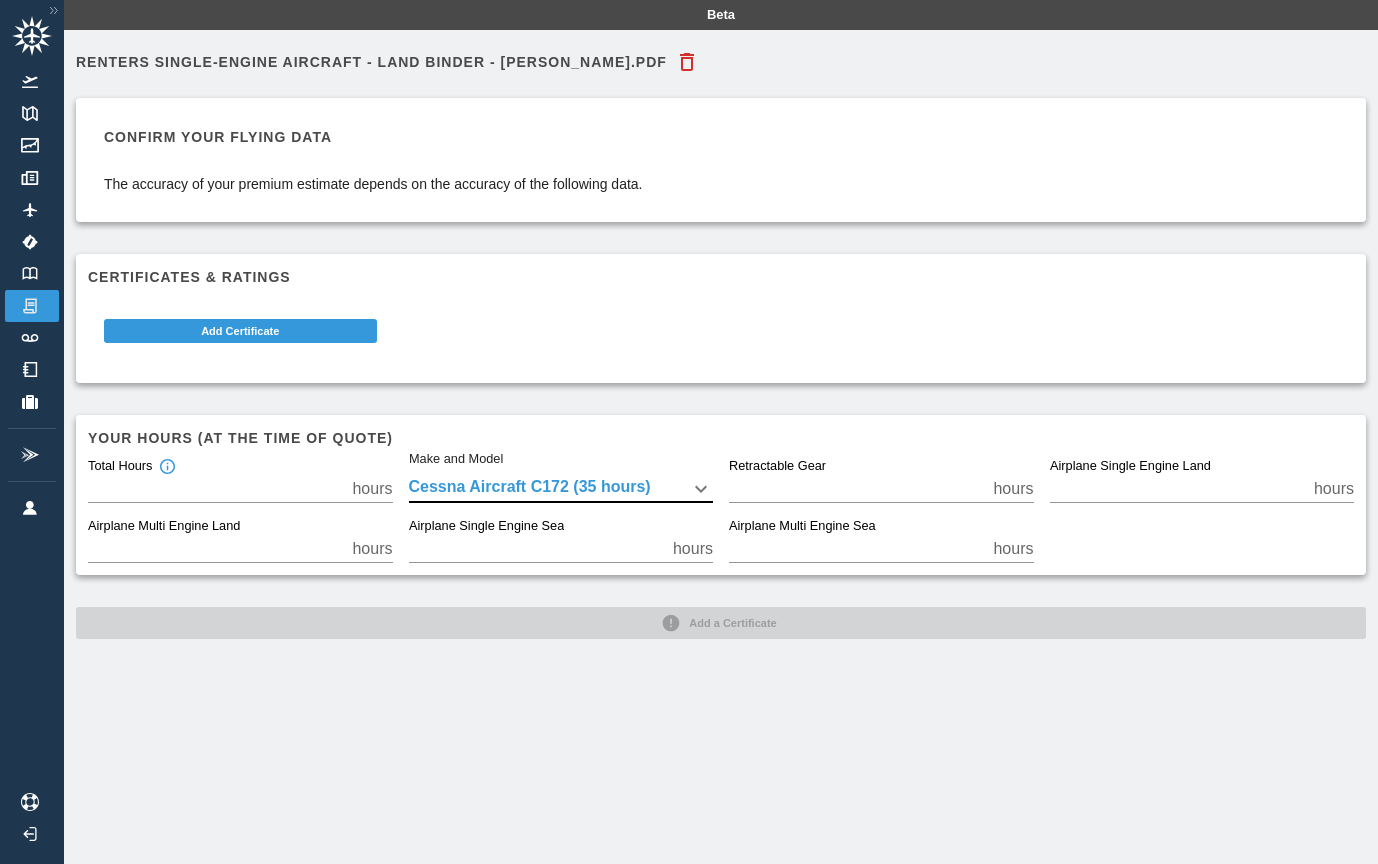 click on "**" at bounding box center (216, 489) 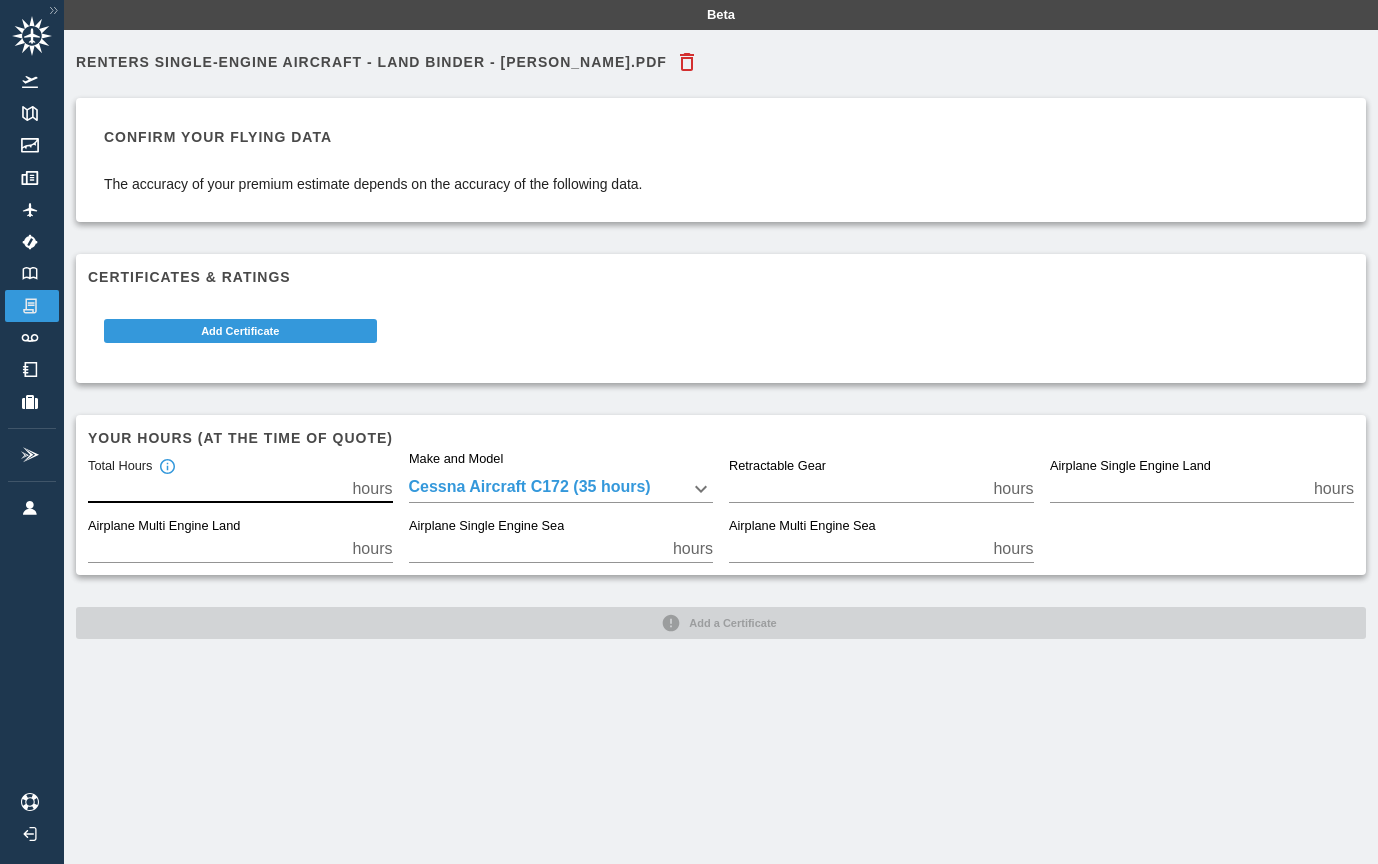 click on "**" at bounding box center (216, 489) 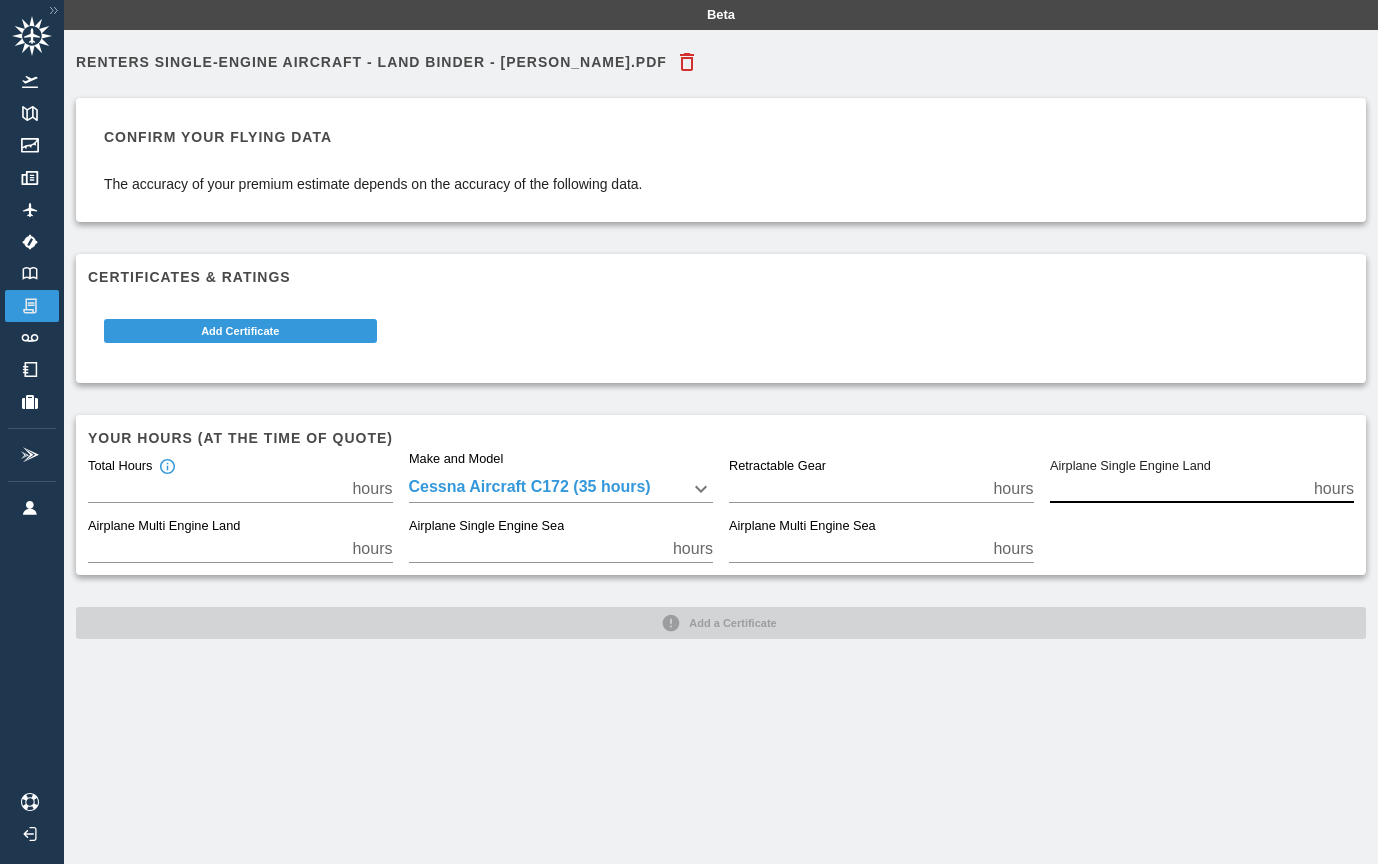 type on "**" 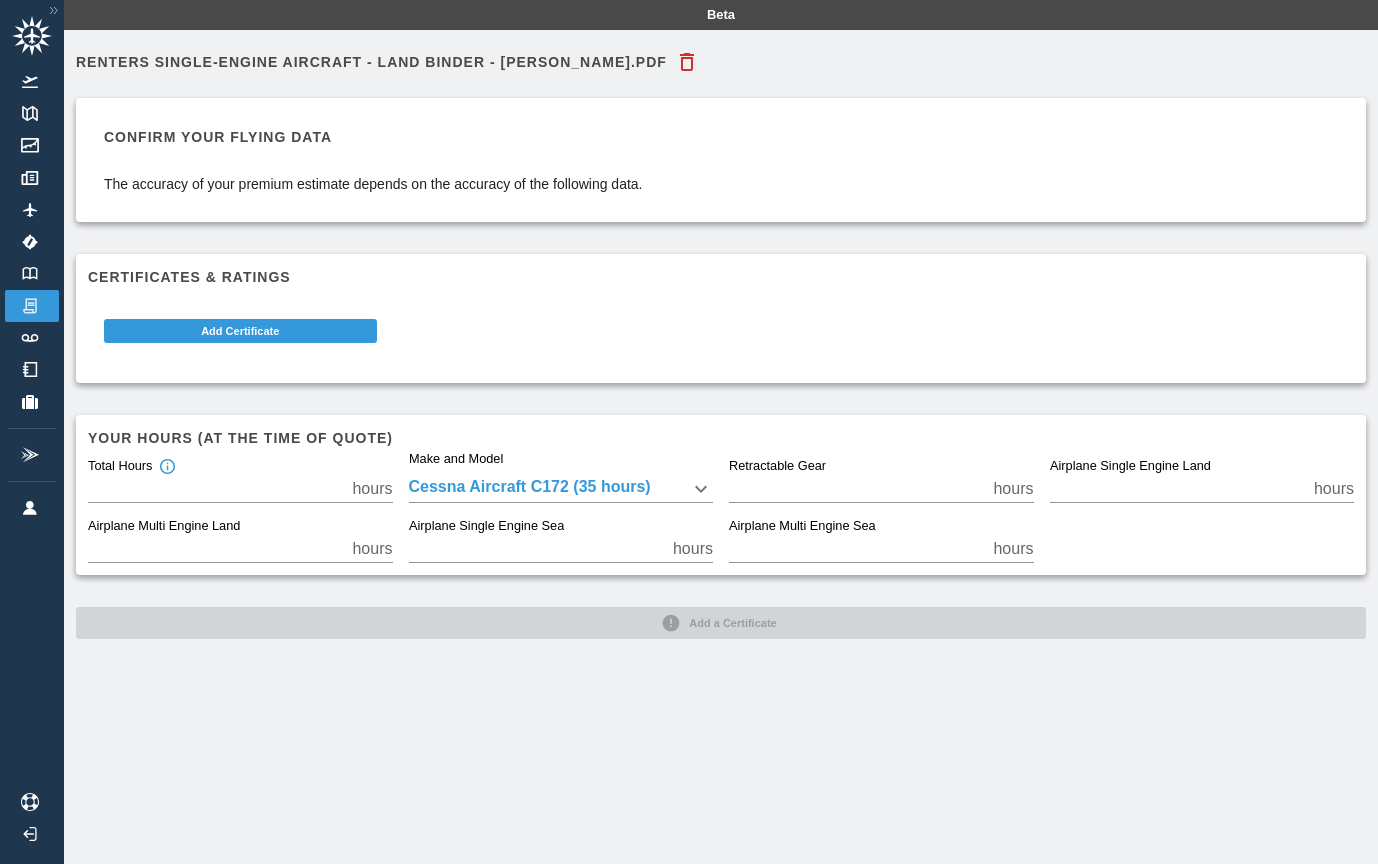 scroll, scrollTop: 0, scrollLeft: 0, axis: both 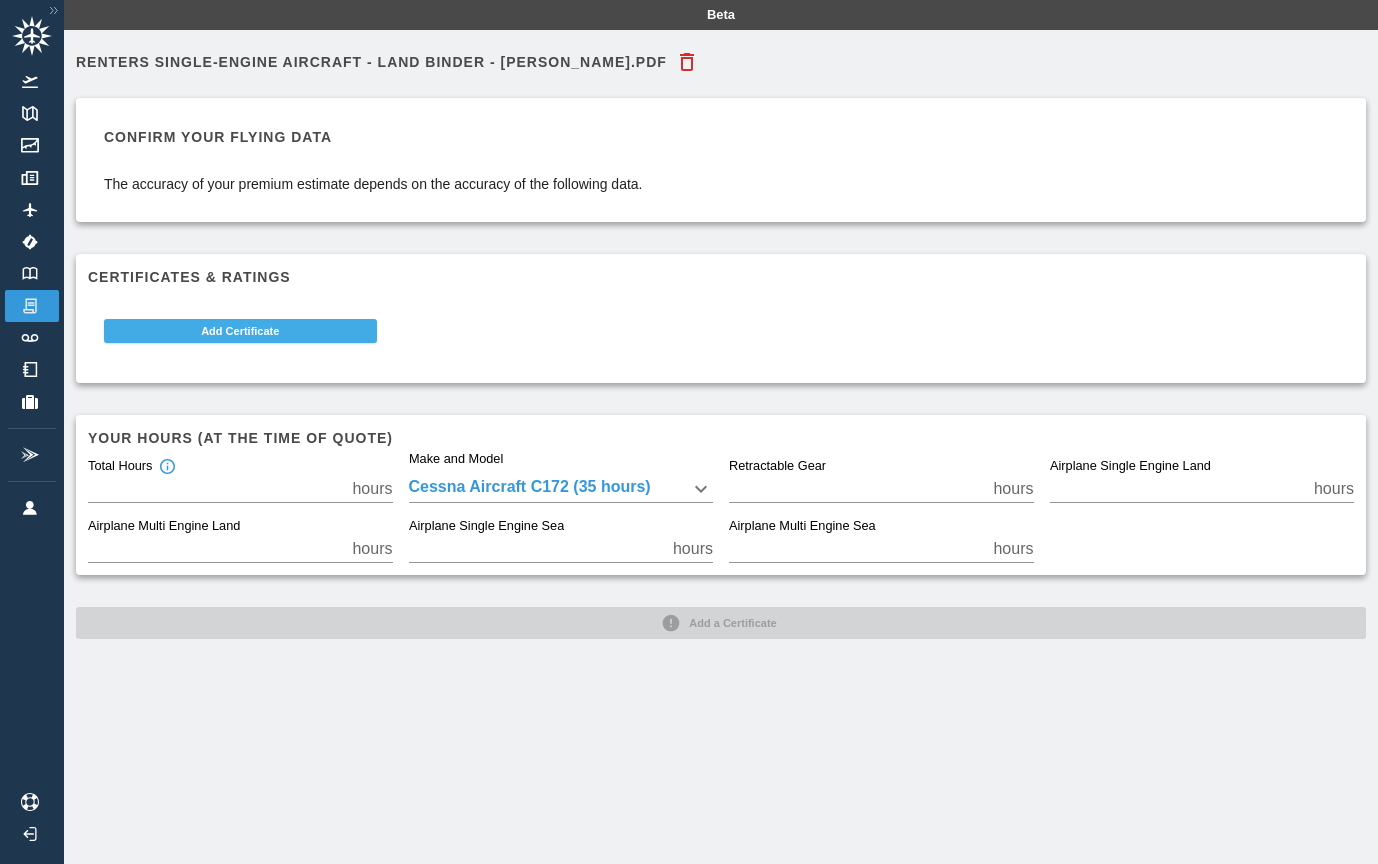 click on "Add Certificate" at bounding box center [240, 331] 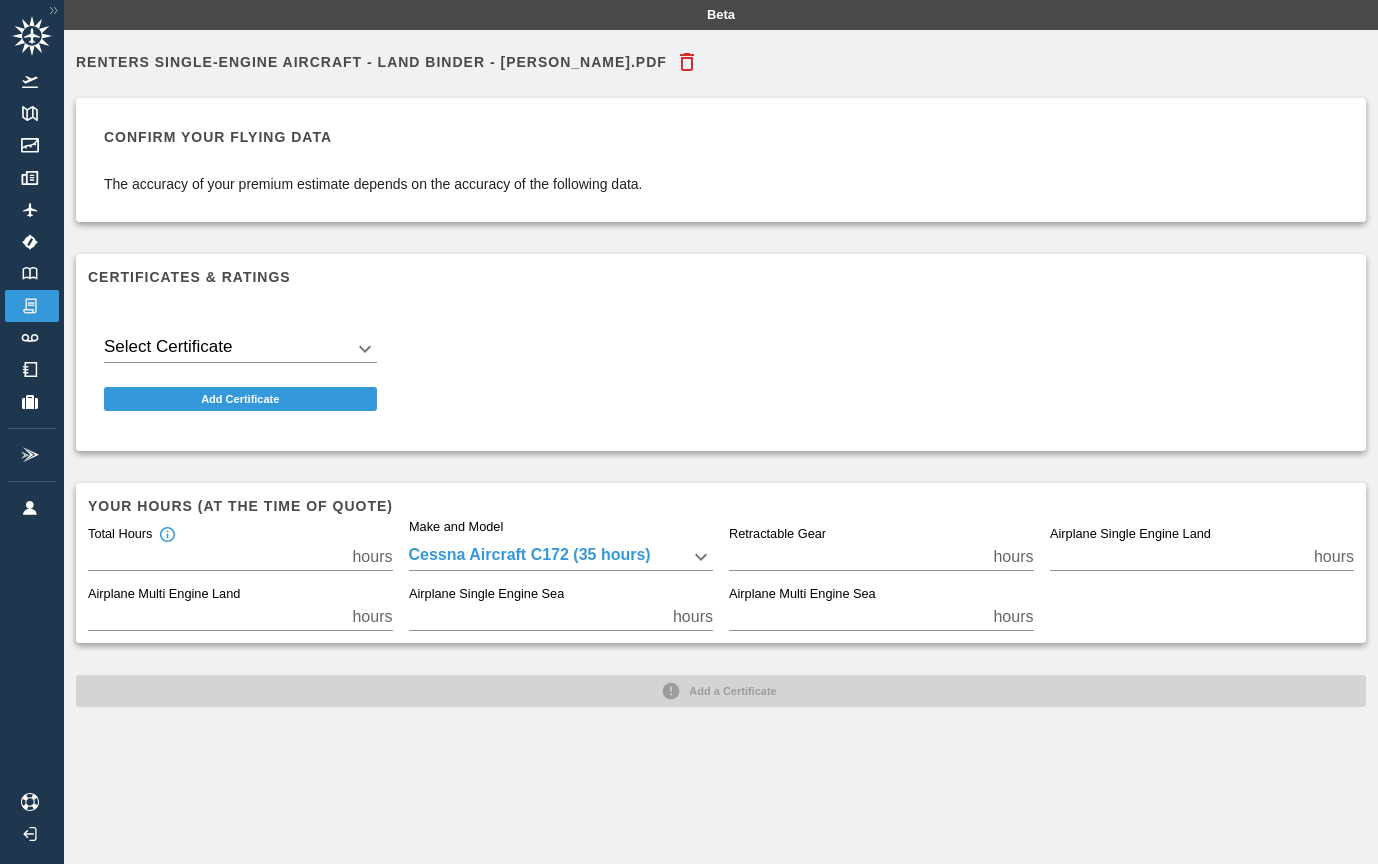 click on "Beta Renters Single-Engine Aircraft - Land Binder - [PERSON_NAME].pdf Confirm your flying data The accuracy of your premium estimate depends on the accuracy of the following data. Certificates & Ratings Select Certificate ​ Add Certificate Your hours (at the time of quote) Total Hours ** hours Make and Model Cessna Aircraft C172 (35 hours) **** Retractable Gear * hours Airplane Single Engine Land ** hours Airplane Multi Engine Land * hours Airplane Single Engine Sea * hours Airplane Multi Engine Sea * hours Add a Certificate" at bounding box center (689, 432) 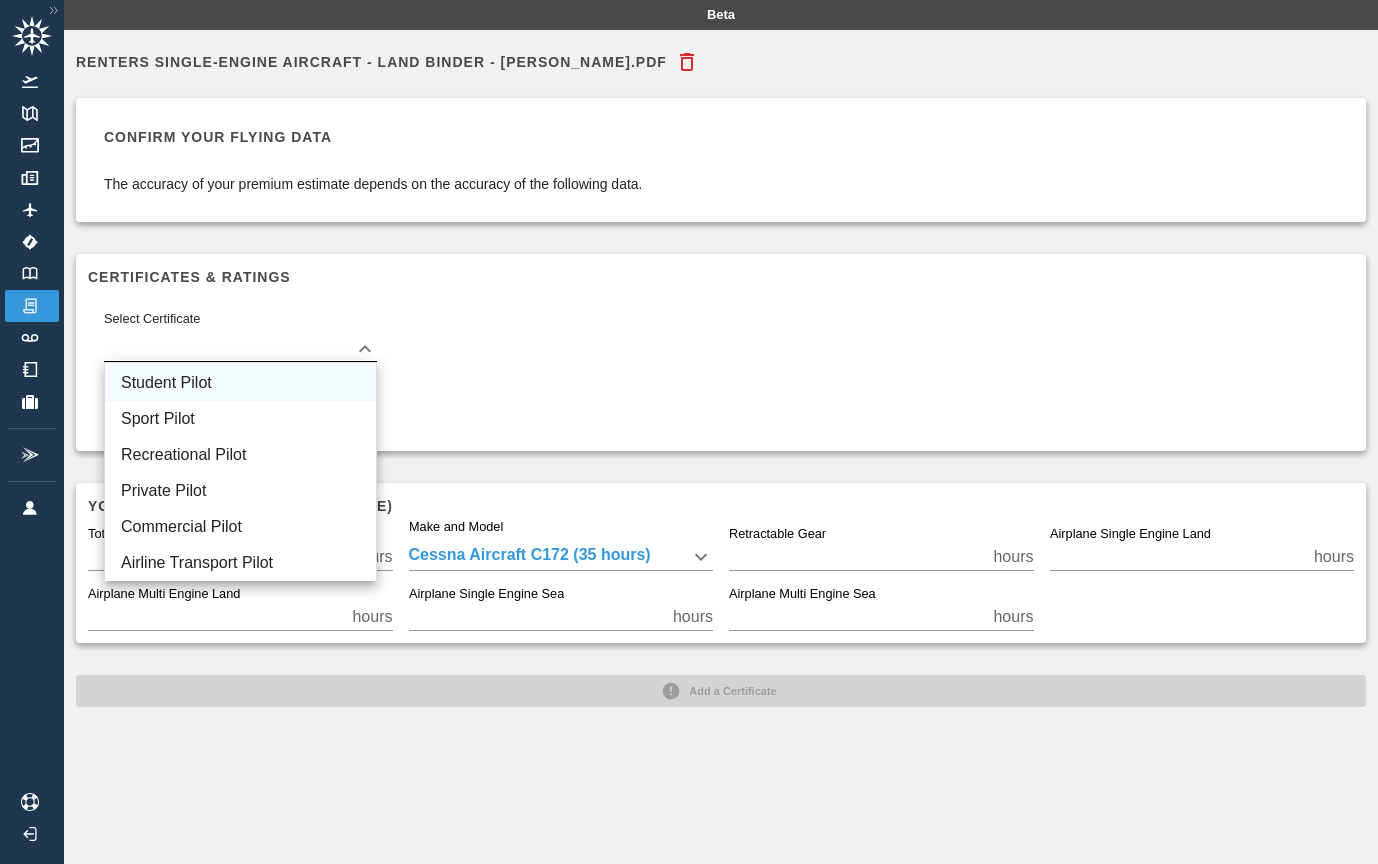 click on "Student Pilot" at bounding box center (240, 383) 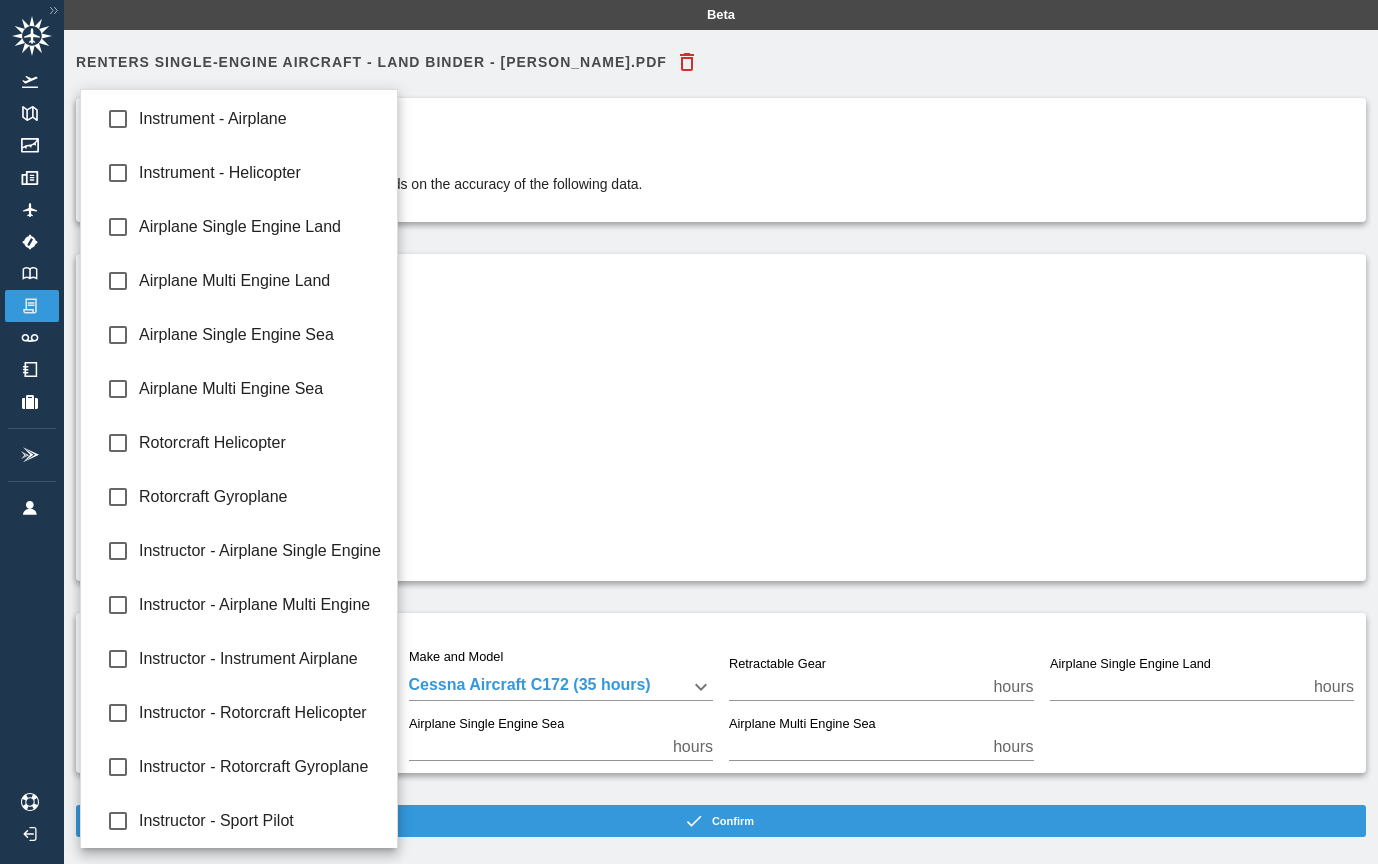 click on "Beta Renters Single-Engine Aircraft - Land Binder - [PERSON_NAME].pdf Confirm your flying data The accuracy of your premium estimate depends on the accuracy of the following data. Certificates & Ratings Student Pilot Ratings ​ Exclude Certificate Add Additional Certificate Your hours (at the time of quote) Total Hours ** hours Make and Model Cessna Aircraft C172 (35 hours) **** Retractable Gear * hours Airplane Single Engine Land ** hours Airplane Multi Engine Land * hours Airplane Single Engine Sea * hours Airplane Multi Engine Sea * hours Confirm
Instrument - Airplane Instrument - Helicopter Airplane Single Engine Land Airplane Multi Engine Land Airplane Single Engine Sea Airplane Multi Engine Sea Rotorcraft Helicopter Rotorcraft Gyroplane Instructor - Airplane Single Engine Instructor - Sport Pilot" at bounding box center [689, 432] 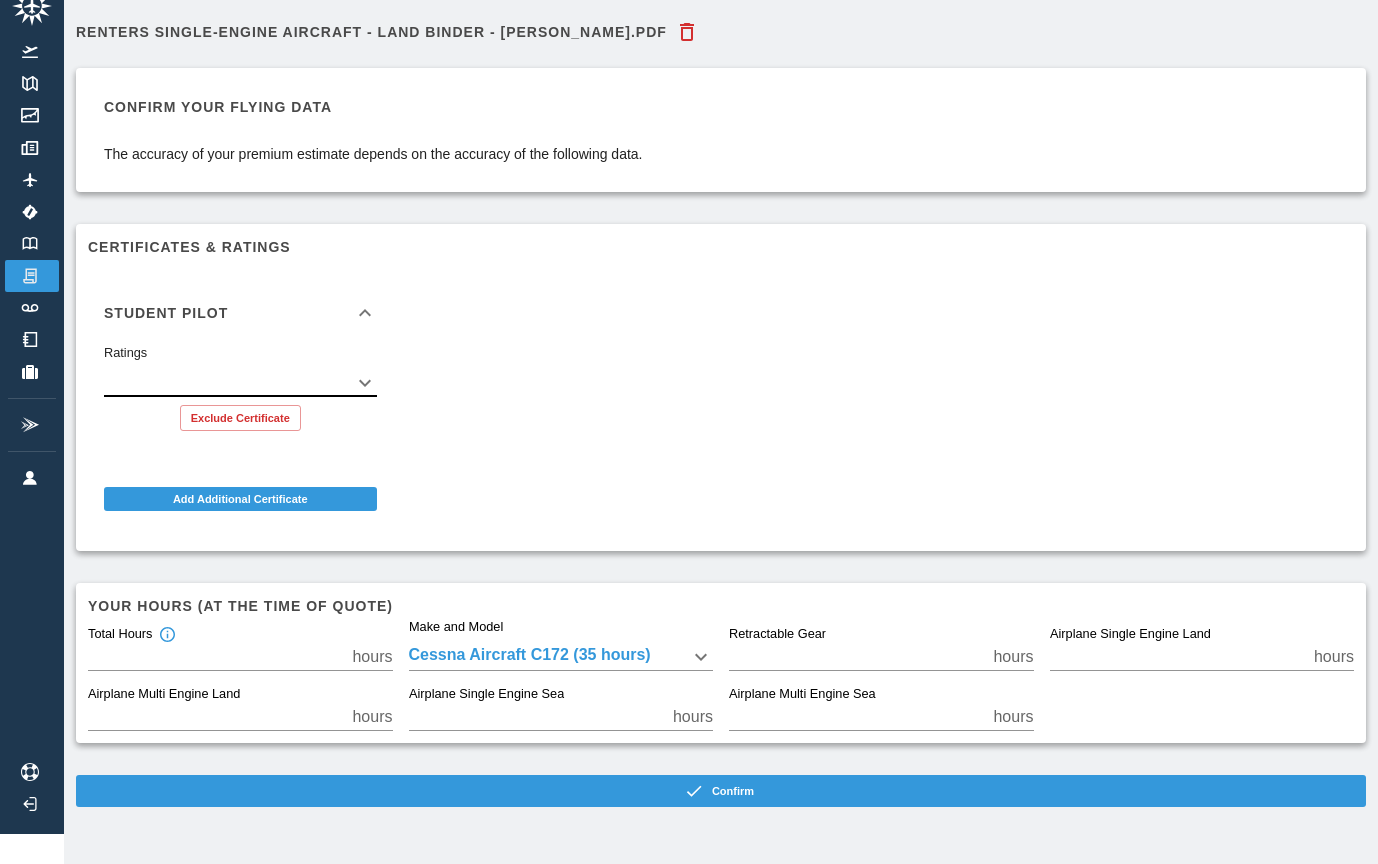 scroll, scrollTop: 30, scrollLeft: 0, axis: vertical 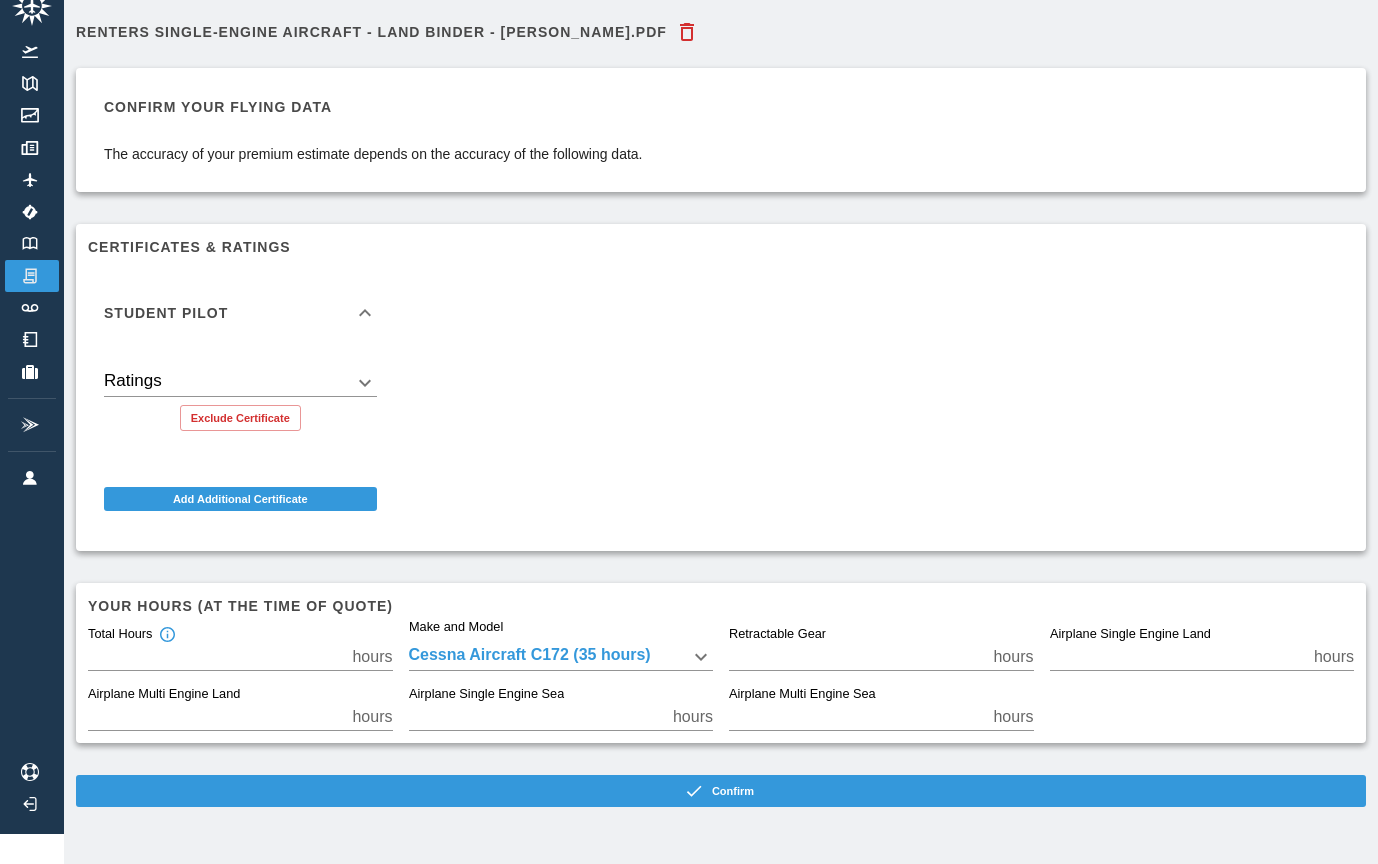 click on "Student Pilot" at bounding box center [166, 313] 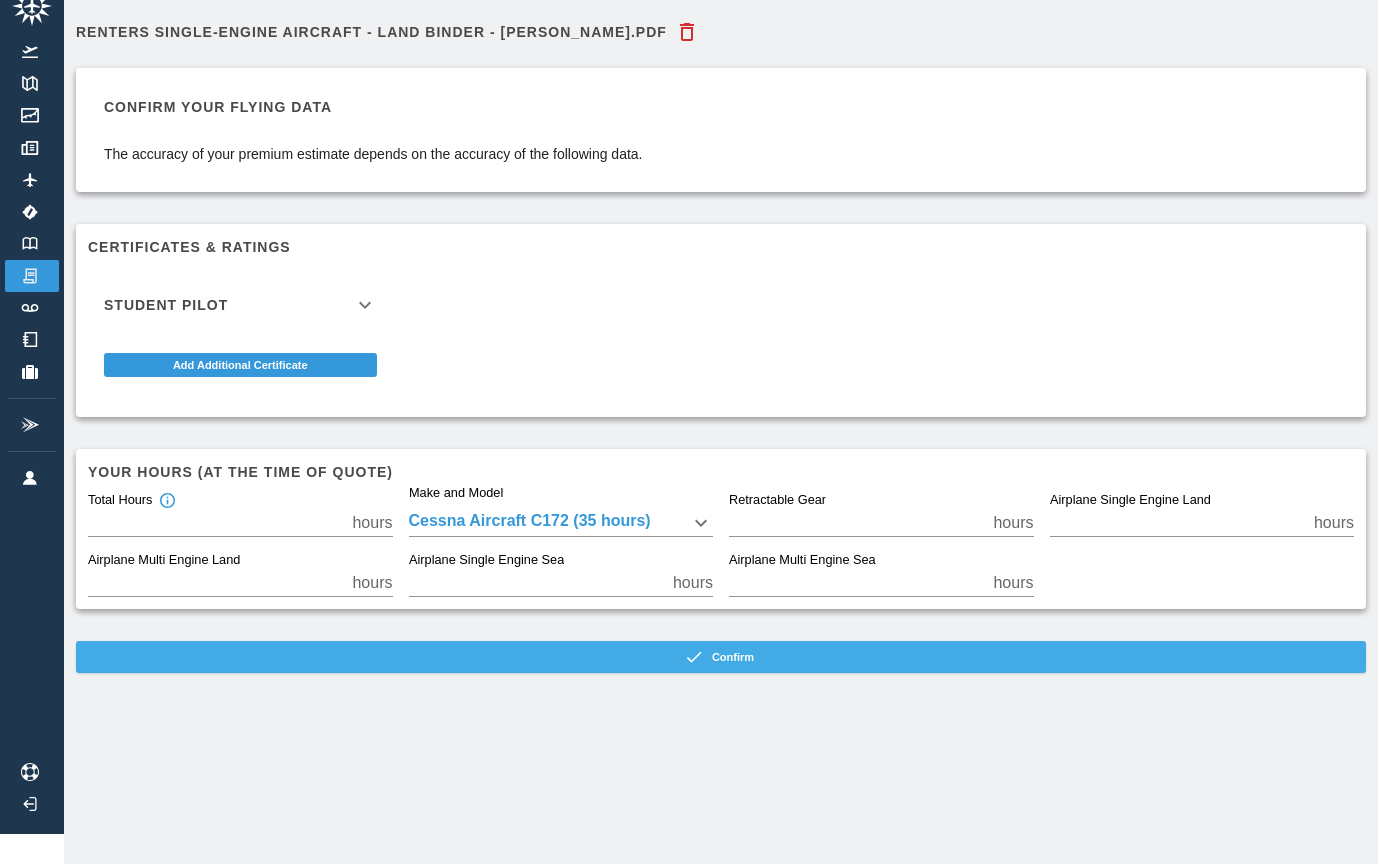 click 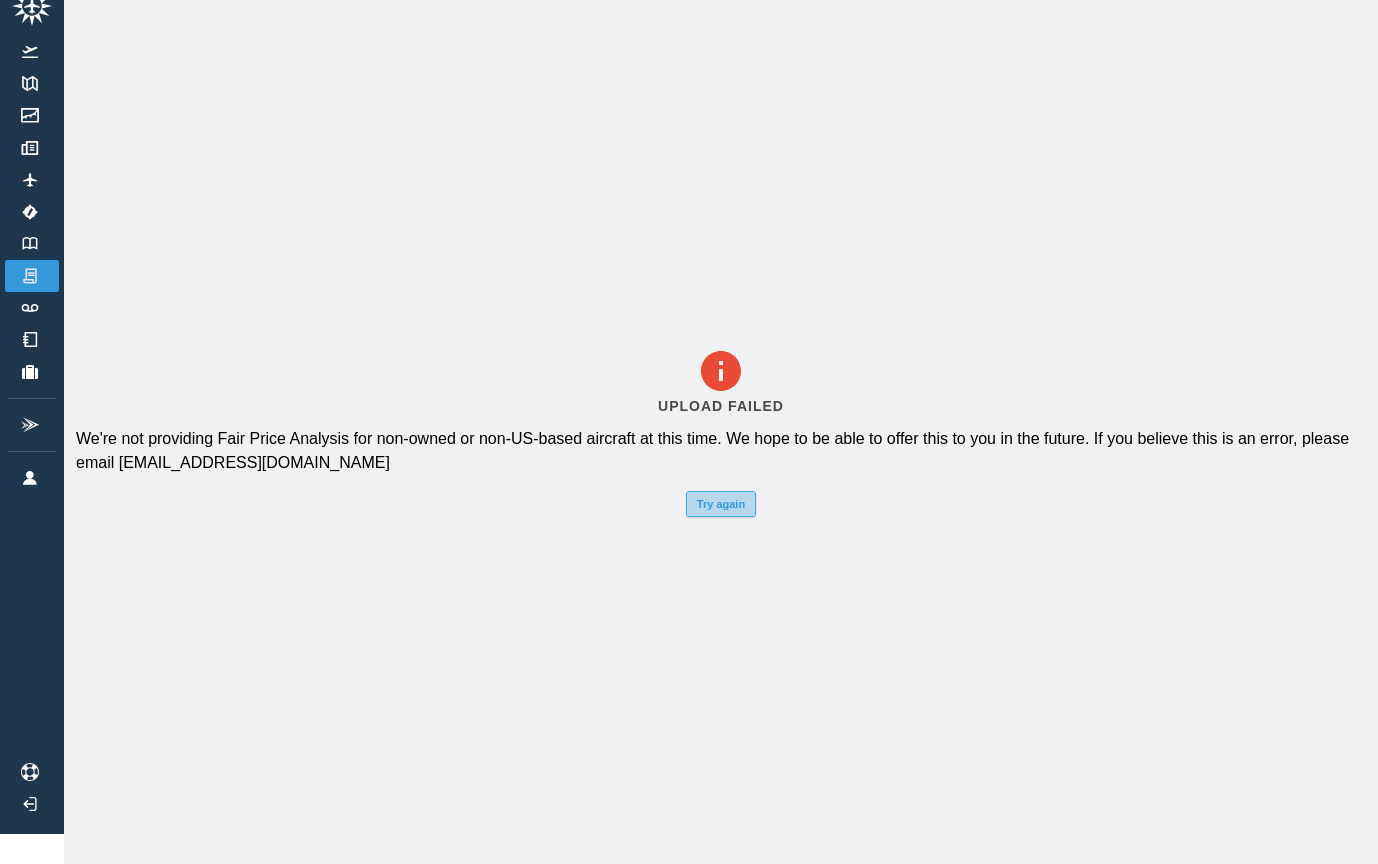 click on "Try again" at bounding box center [721, 504] 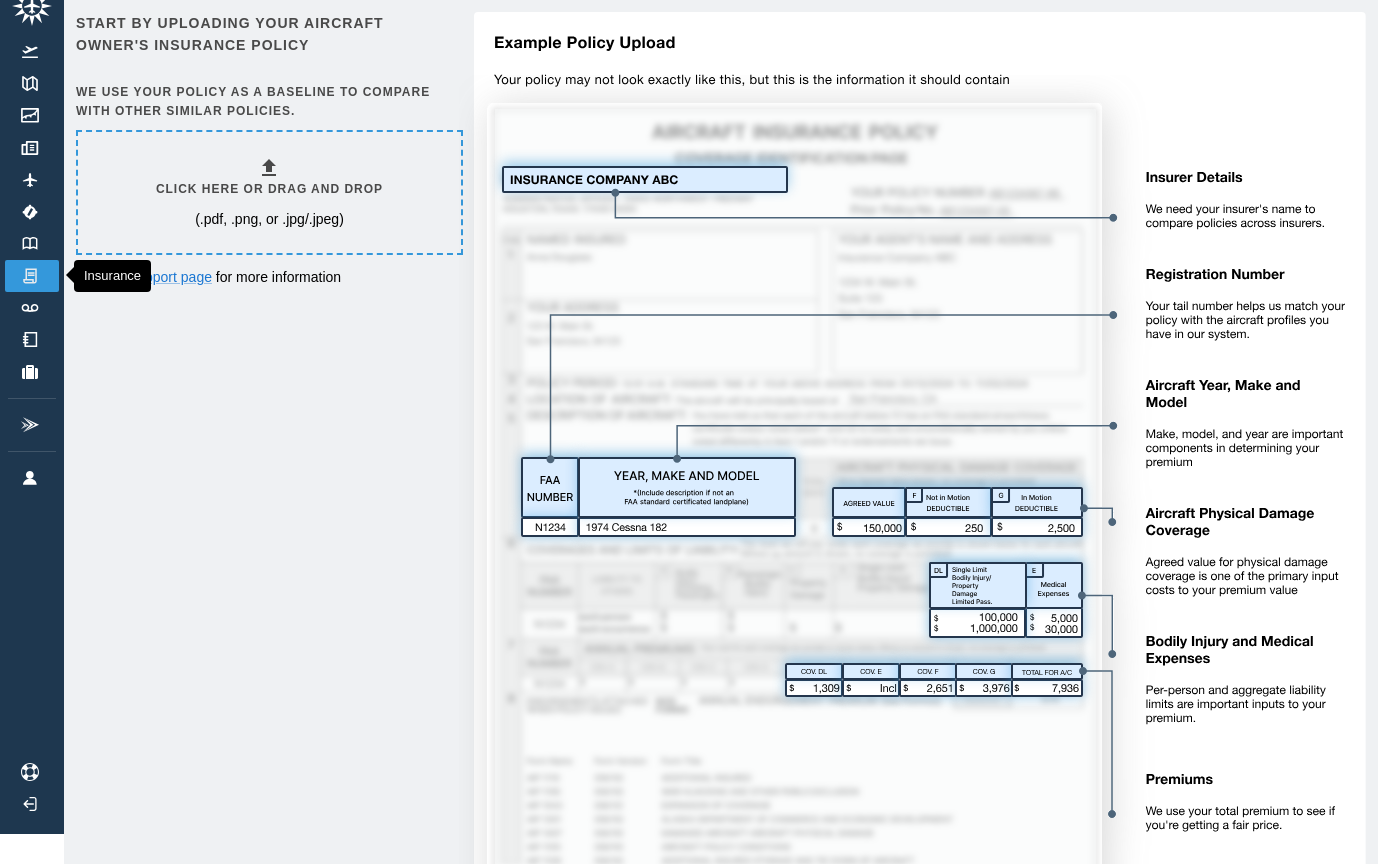 click at bounding box center (30, 276) 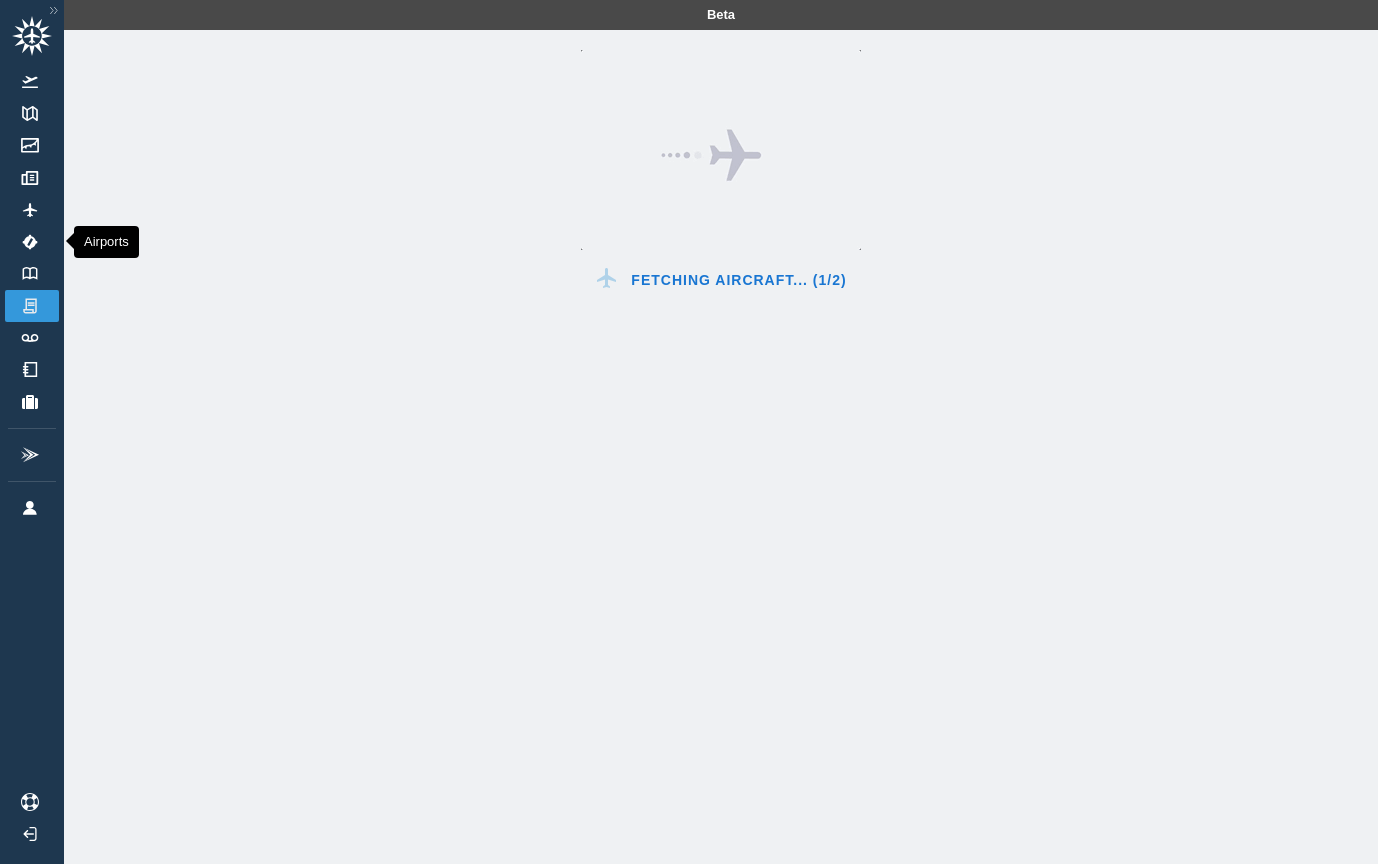 click at bounding box center [30, 242] 